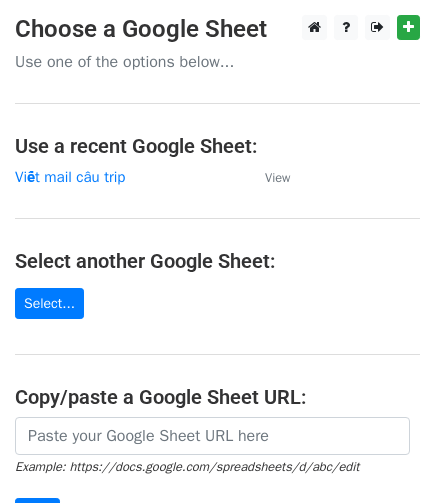 scroll, scrollTop: 0, scrollLeft: 0, axis: both 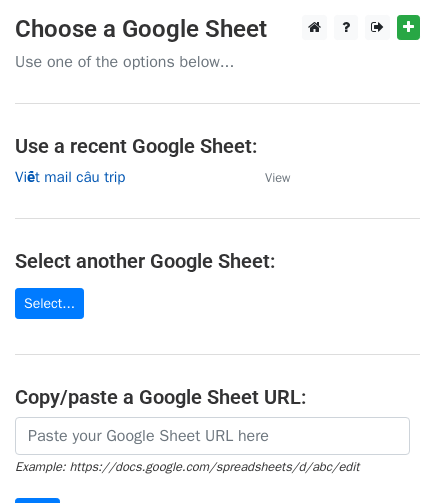 click on "Viết mail câu trip" at bounding box center (70, 177) 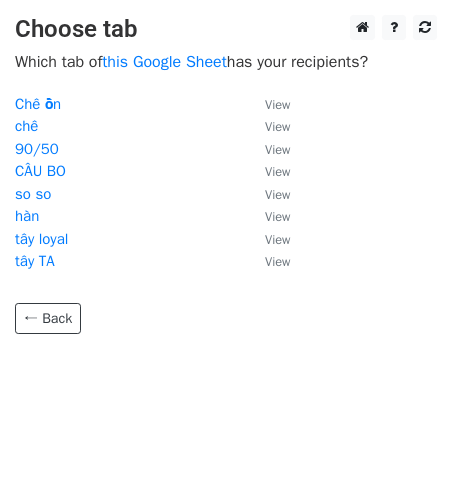 scroll, scrollTop: 0, scrollLeft: 0, axis: both 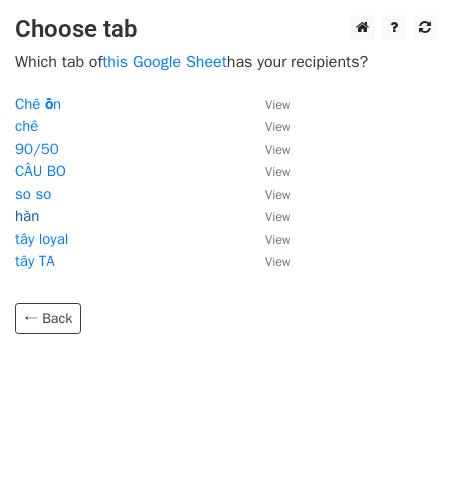 click on "hàn" at bounding box center [27, 216] 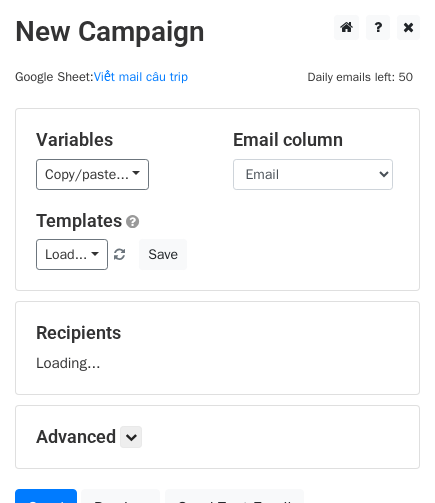scroll, scrollTop: 0, scrollLeft: 0, axis: both 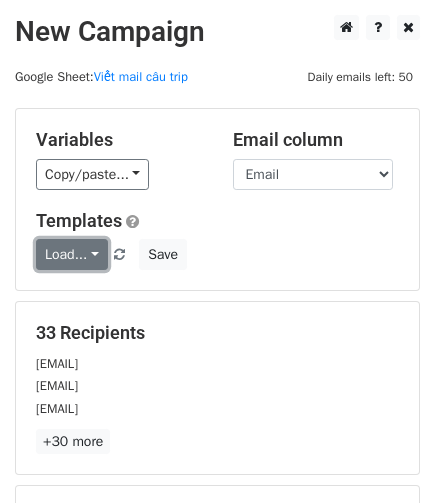 click on "Load..." at bounding box center (72, 254) 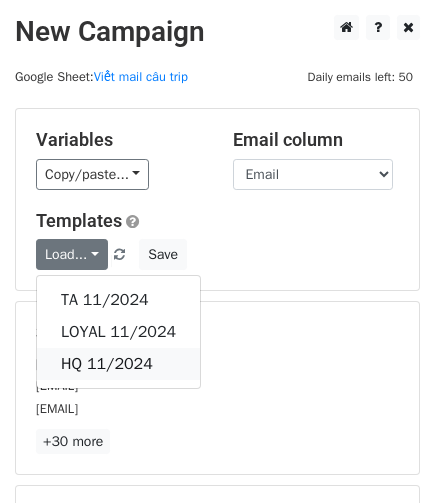 click on "HQ 11/2024" at bounding box center [118, 364] 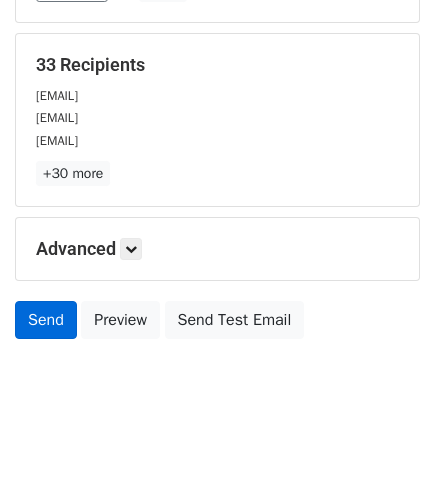 scroll, scrollTop: 270, scrollLeft: 0, axis: vertical 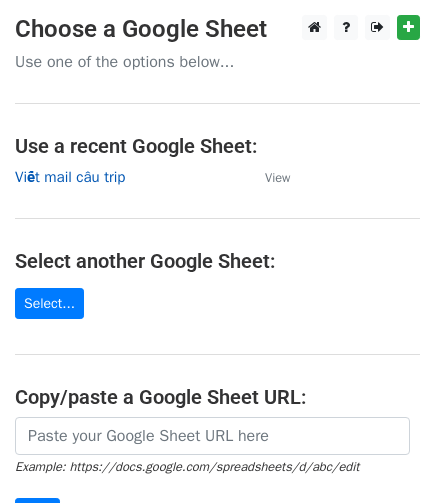 click on "Viết mail câu trip" at bounding box center (70, 177) 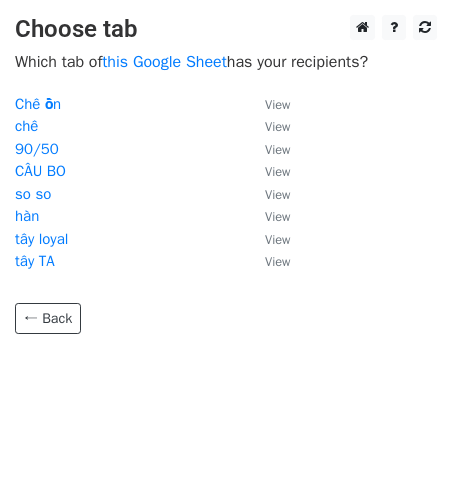 scroll, scrollTop: 0, scrollLeft: 0, axis: both 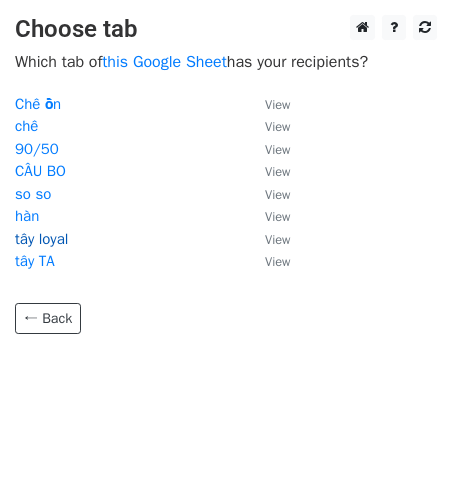 click on "tây loyal" at bounding box center (41, 239) 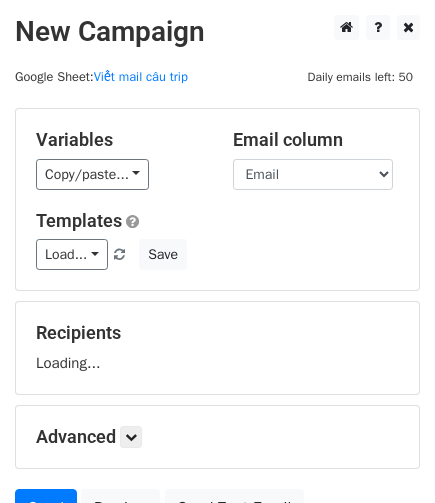 scroll, scrollTop: 0, scrollLeft: 0, axis: both 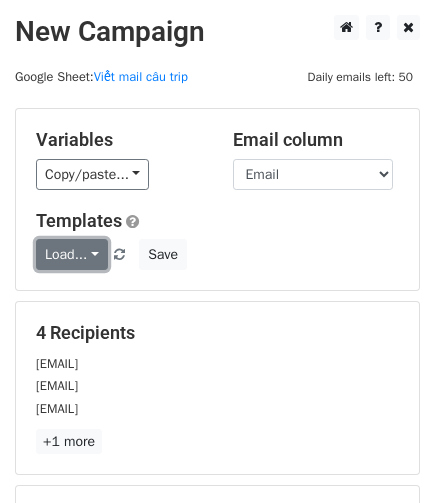 click on "Load..." at bounding box center [72, 254] 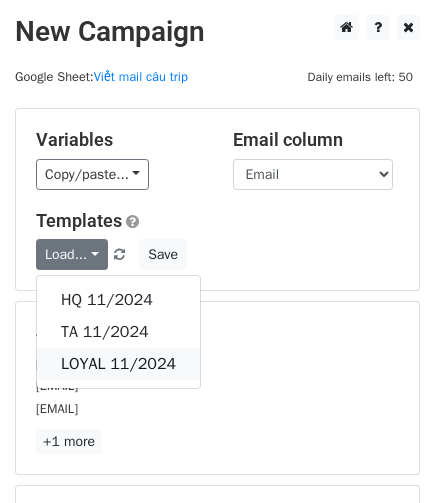 click on "LOYAL 11/2024" at bounding box center (118, 364) 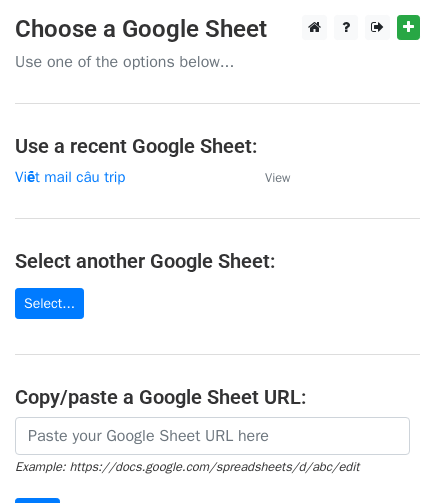 scroll, scrollTop: 0, scrollLeft: 0, axis: both 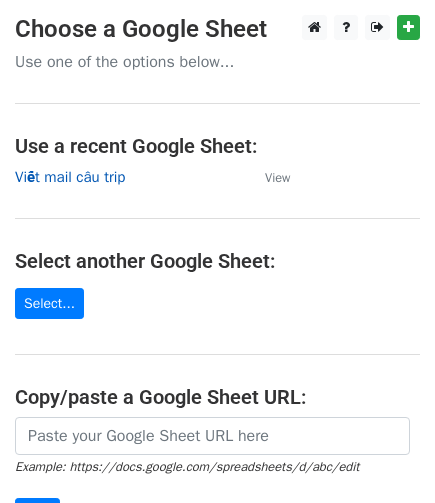 click on "Viết mail câu trip" at bounding box center (70, 177) 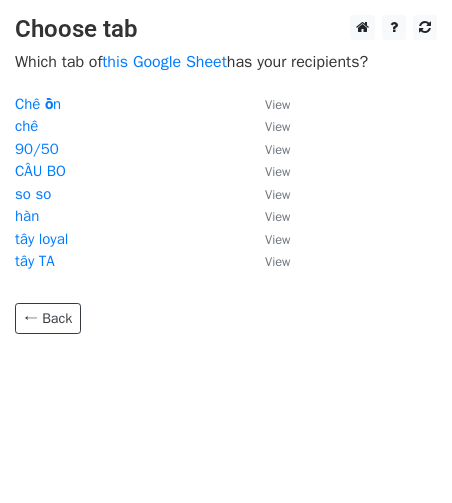 scroll, scrollTop: 0, scrollLeft: 0, axis: both 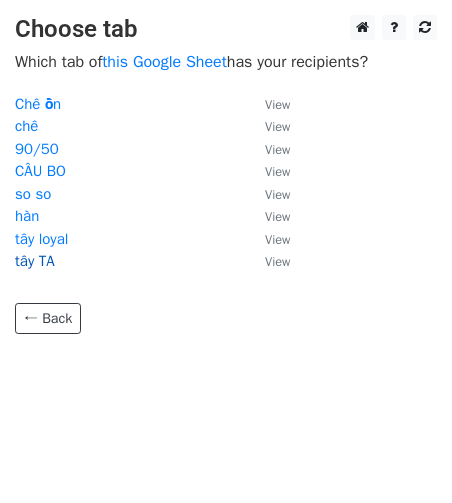 click on "tây TA" at bounding box center [35, 261] 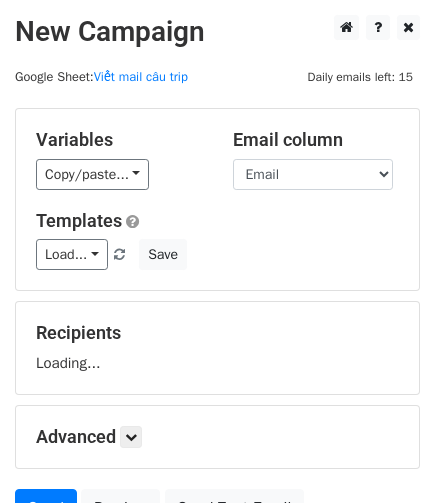 scroll, scrollTop: 0, scrollLeft: 0, axis: both 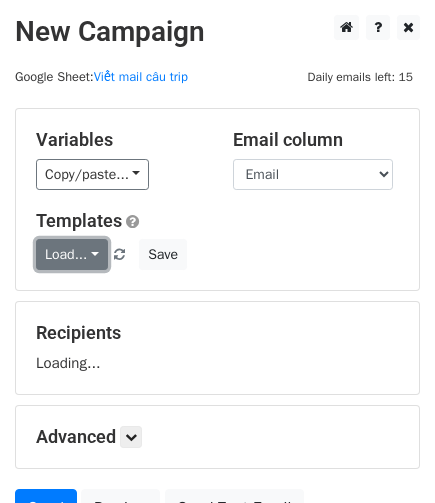 click on "Load..." at bounding box center (72, 254) 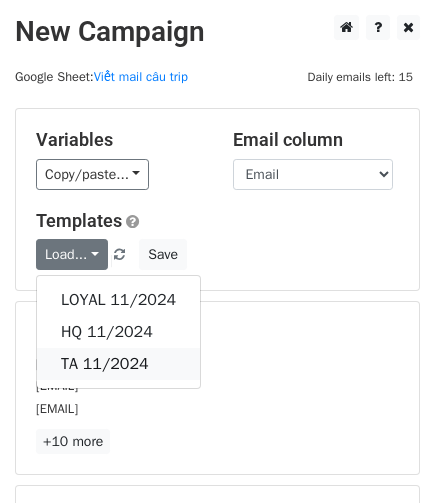 click on "TA 11/2024" at bounding box center (118, 364) 